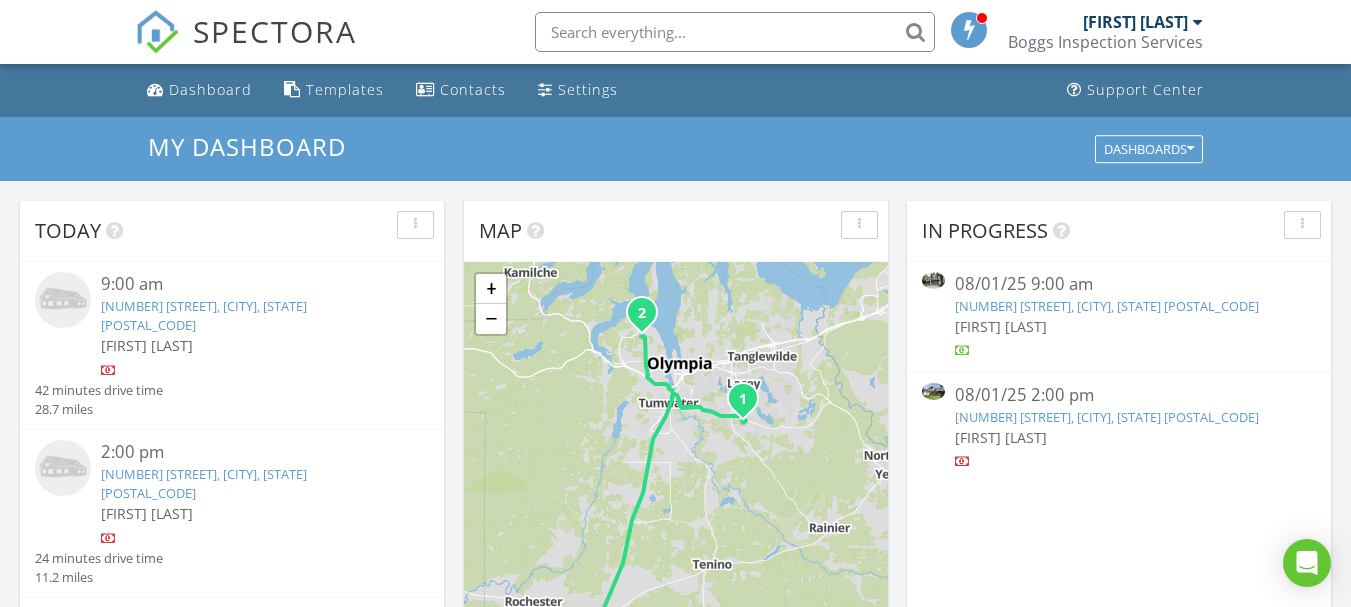 scroll, scrollTop: 0, scrollLeft: 0, axis: both 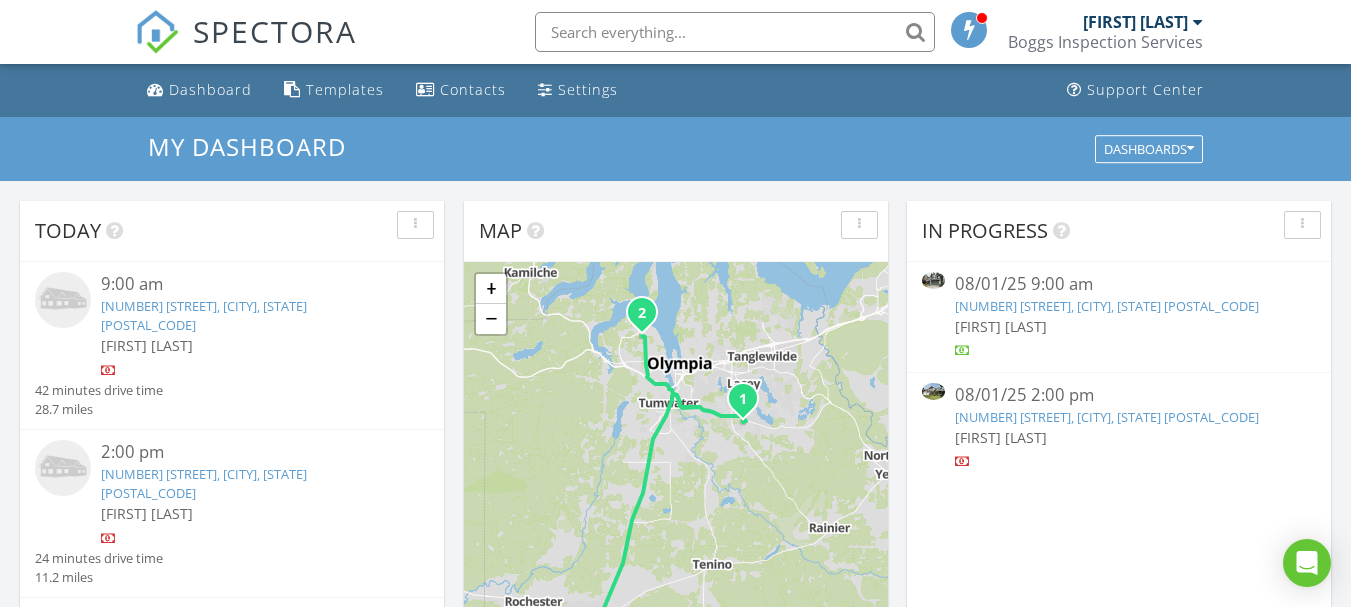 click on "08/01/25 9:00 am" at bounding box center (1119, 284) 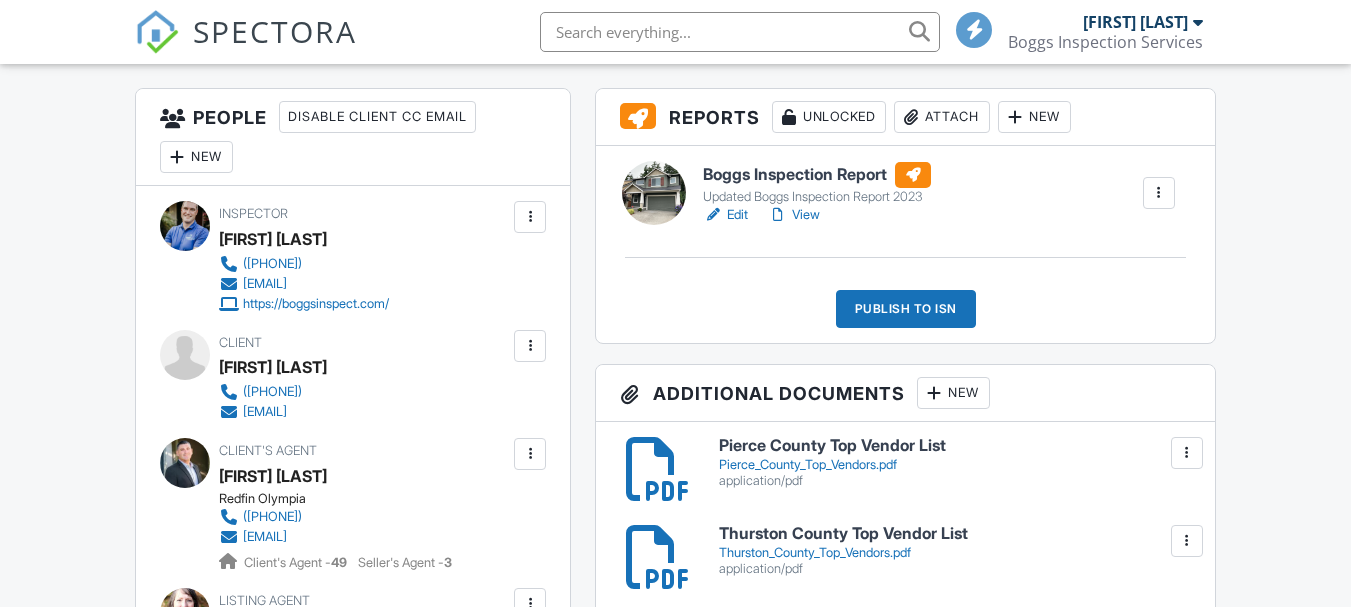 scroll, scrollTop: 500, scrollLeft: 0, axis: vertical 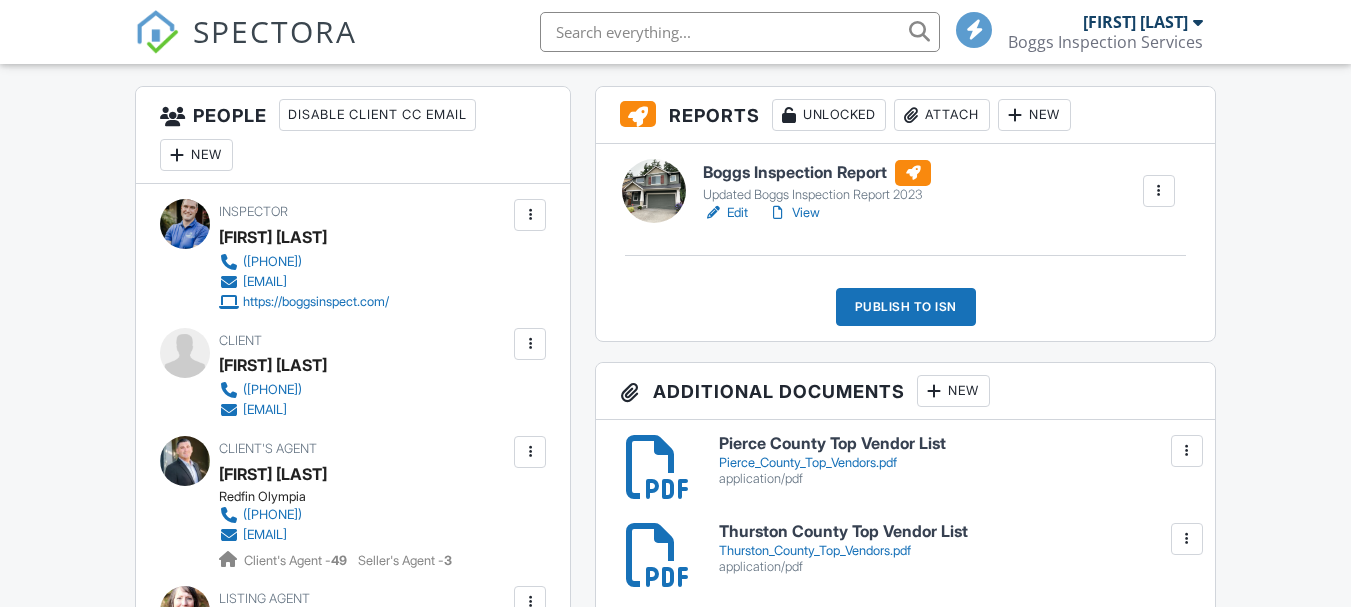 click on "View" at bounding box center [794, 213] 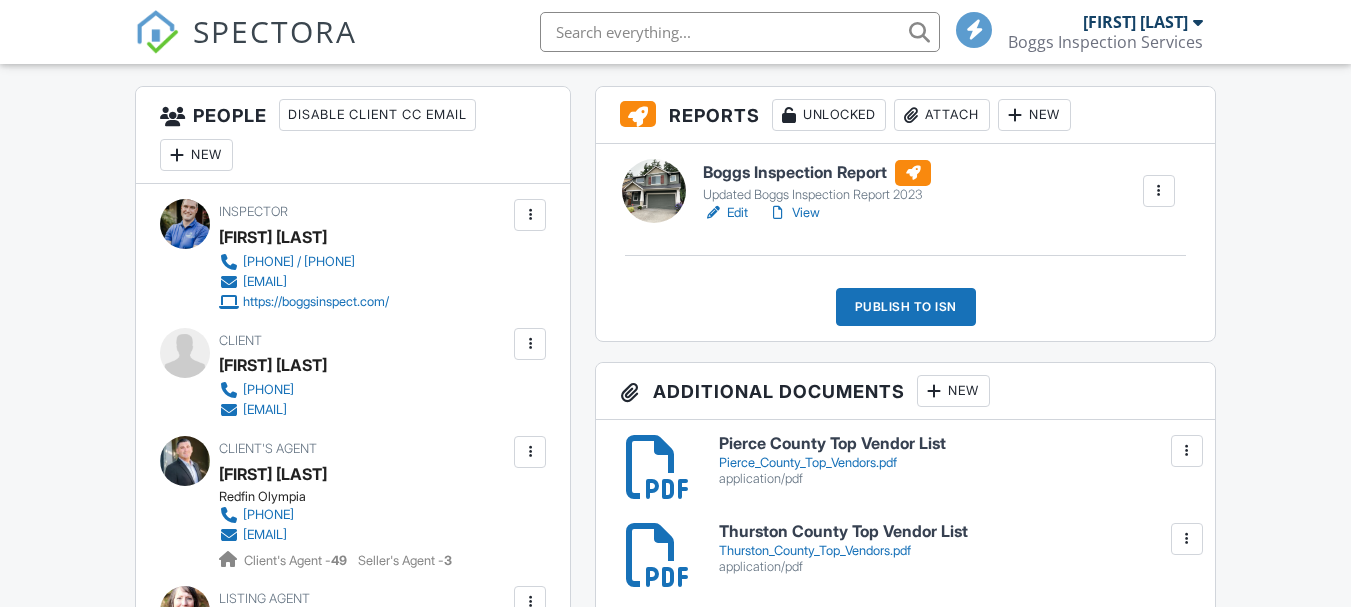 scroll, scrollTop: 500, scrollLeft: 0, axis: vertical 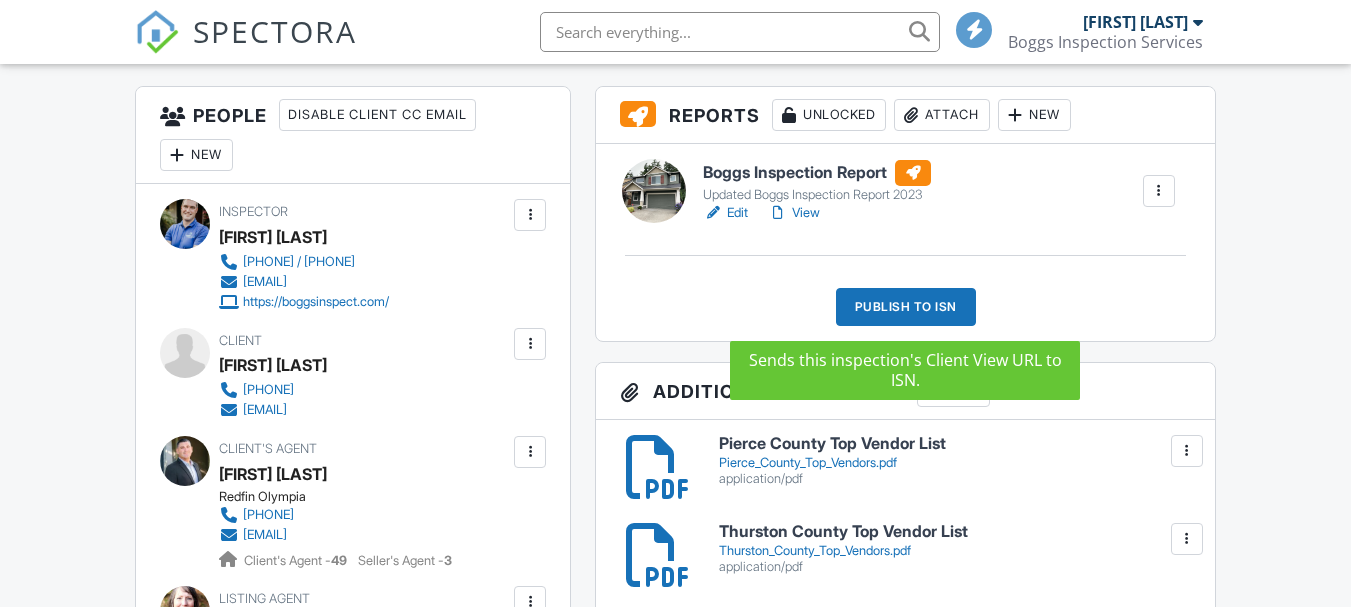 click on "Publish to ISN" at bounding box center (906, 307) 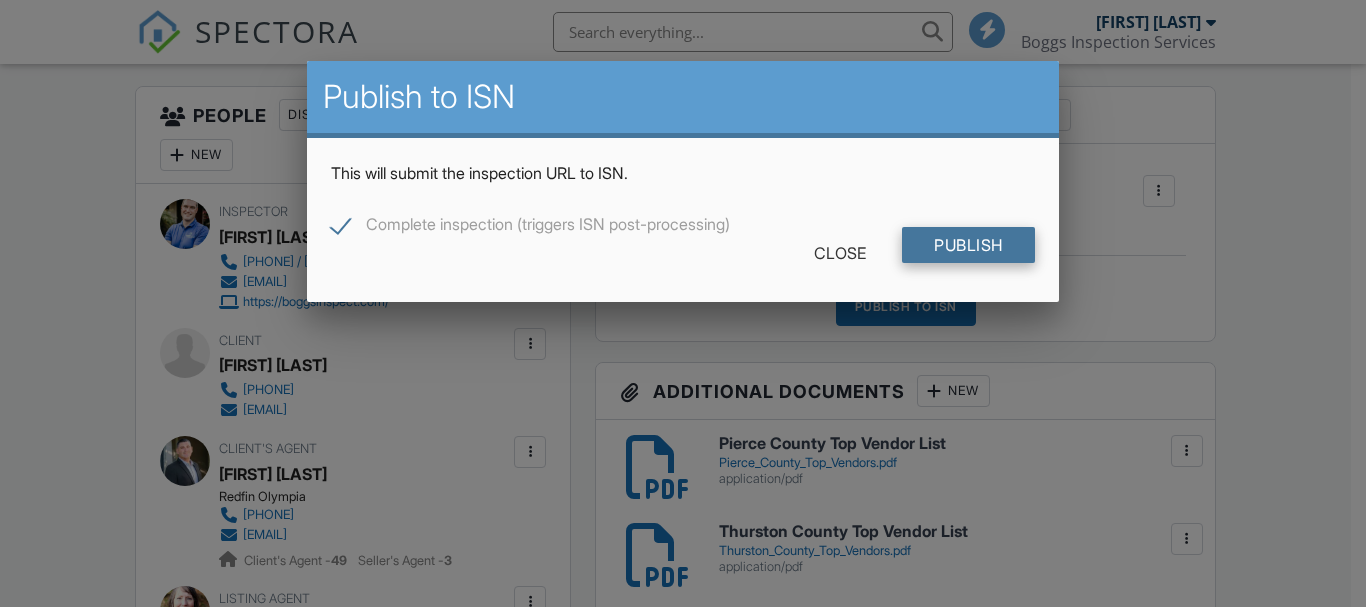 click on "Publish" at bounding box center (968, 245) 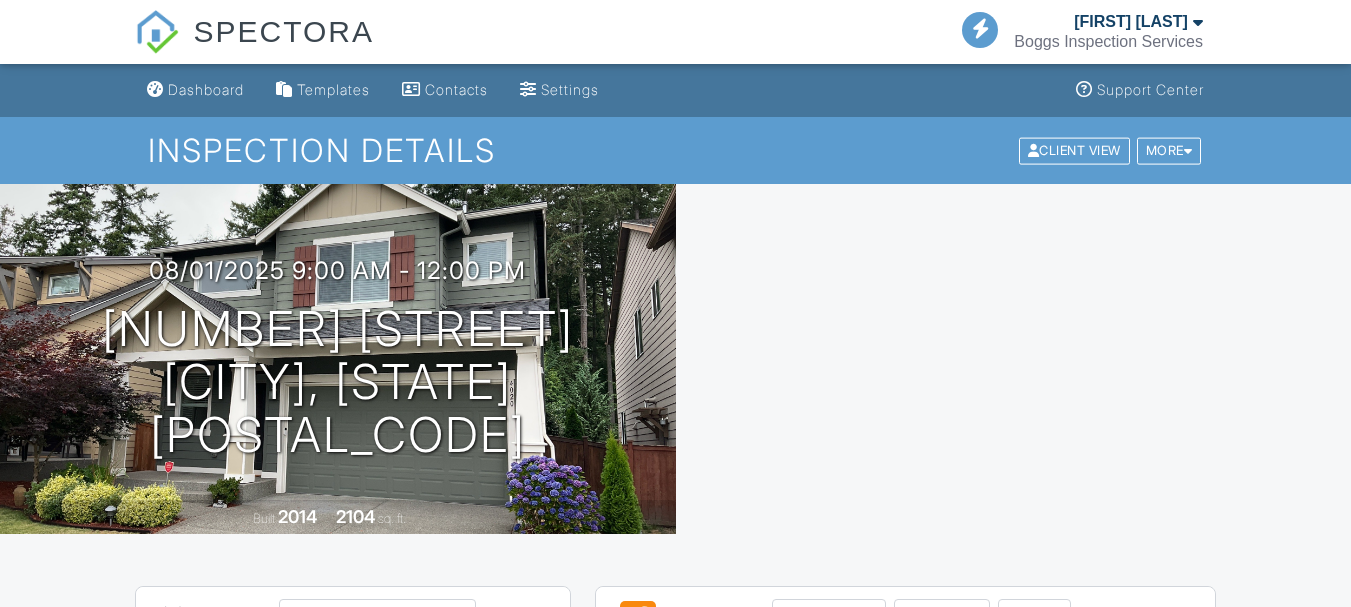 scroll, scrollTop: 0, scrollLeft: 0, axis: both 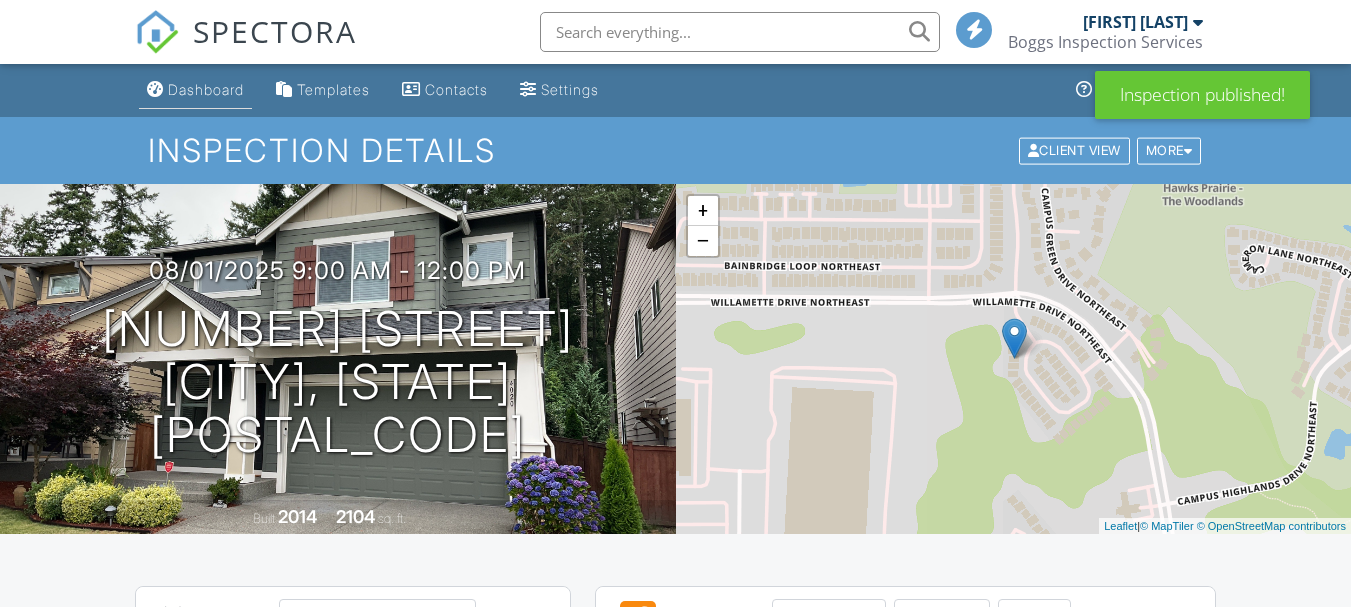 click on "Dashboard" at bounding box center (206, 89) 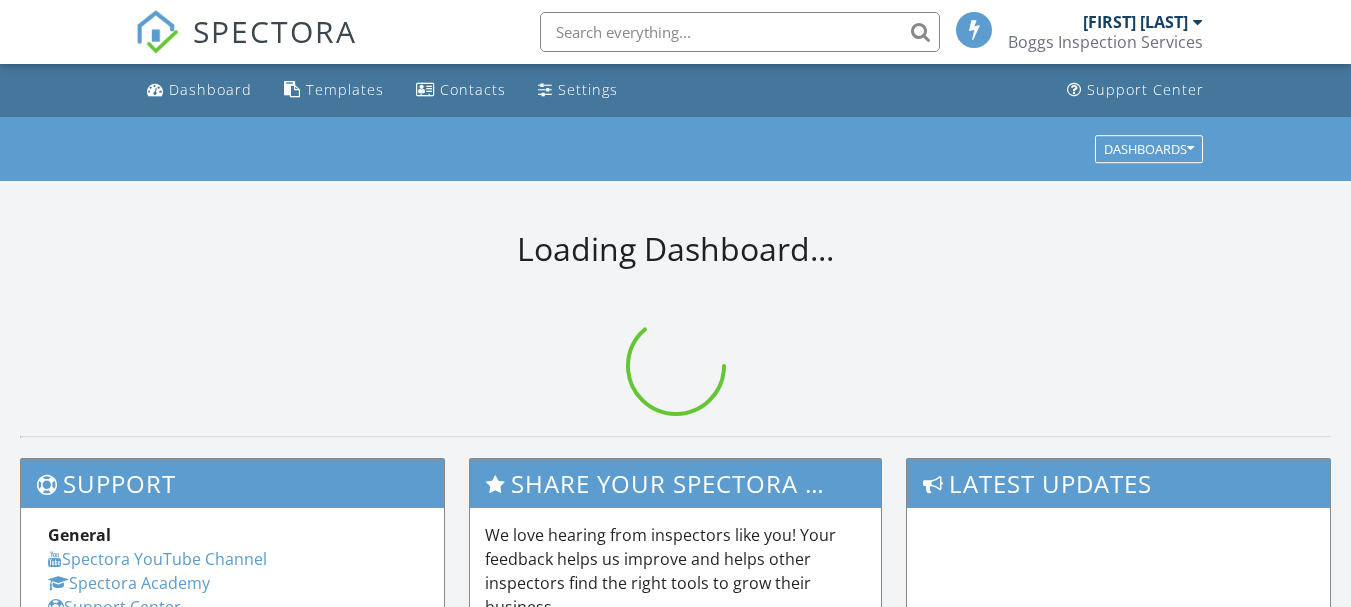 scroll, scrollTop: 0, scrollLeft: 0, axis: both 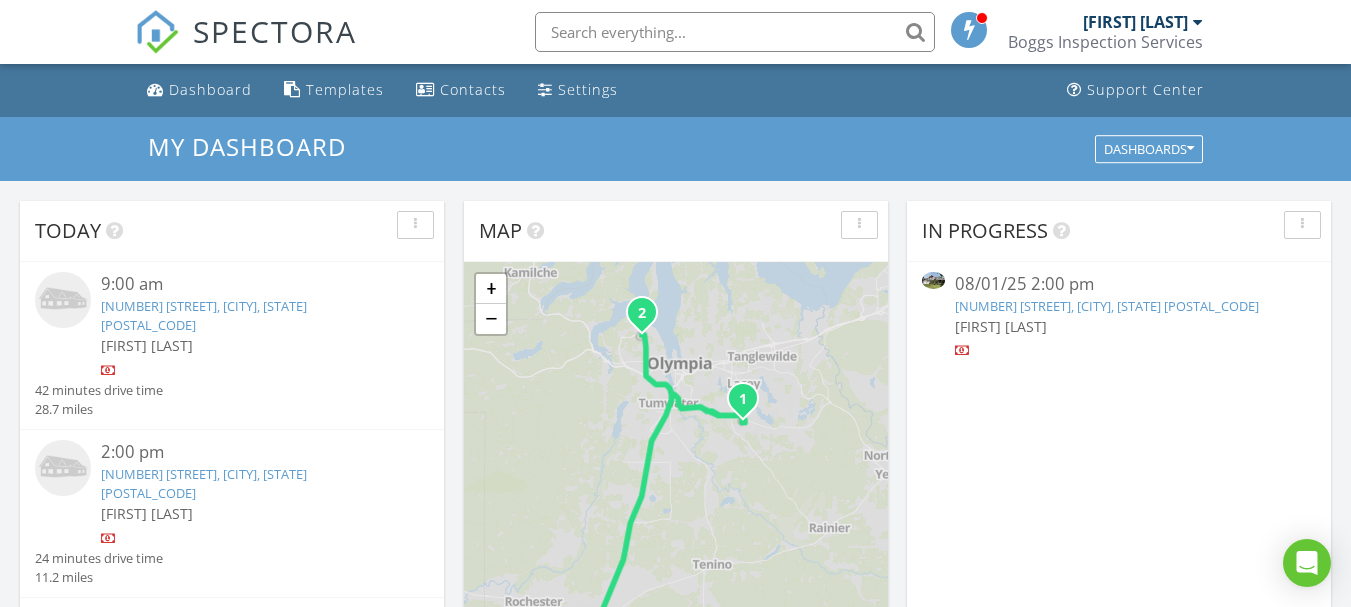 click on "08/01/25 2:00 pm" at bounding box center (1119, 284) 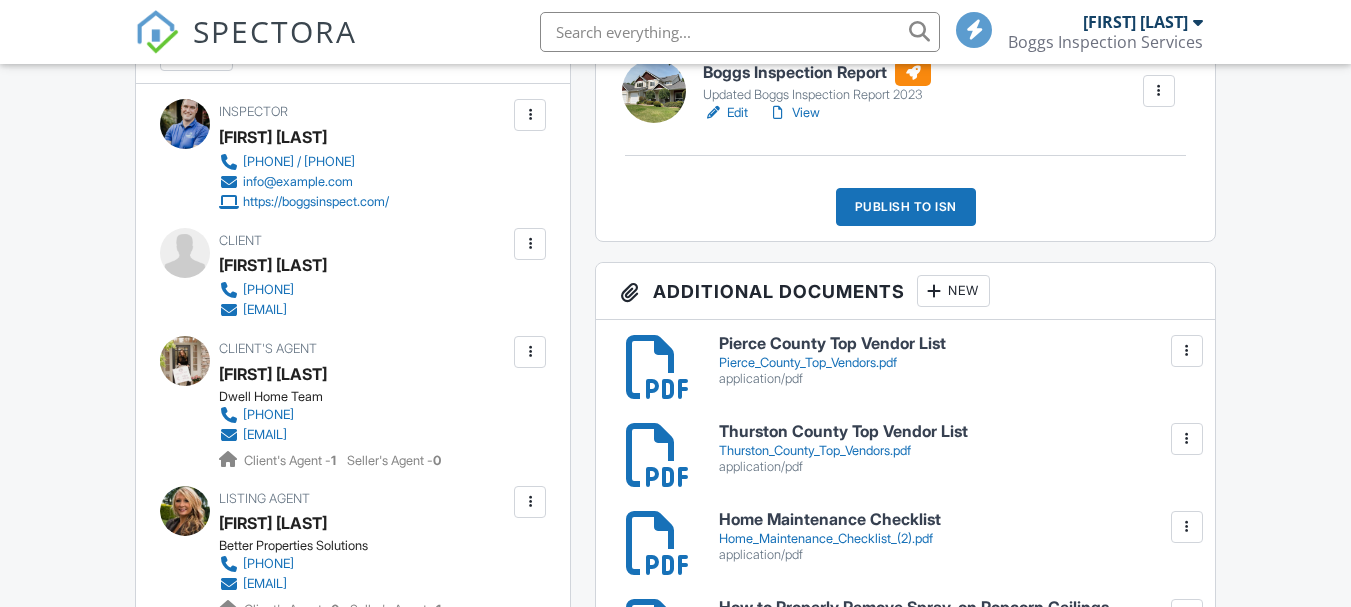 scroll, scrollTop: 0, scrollLeft: 0, axis: both 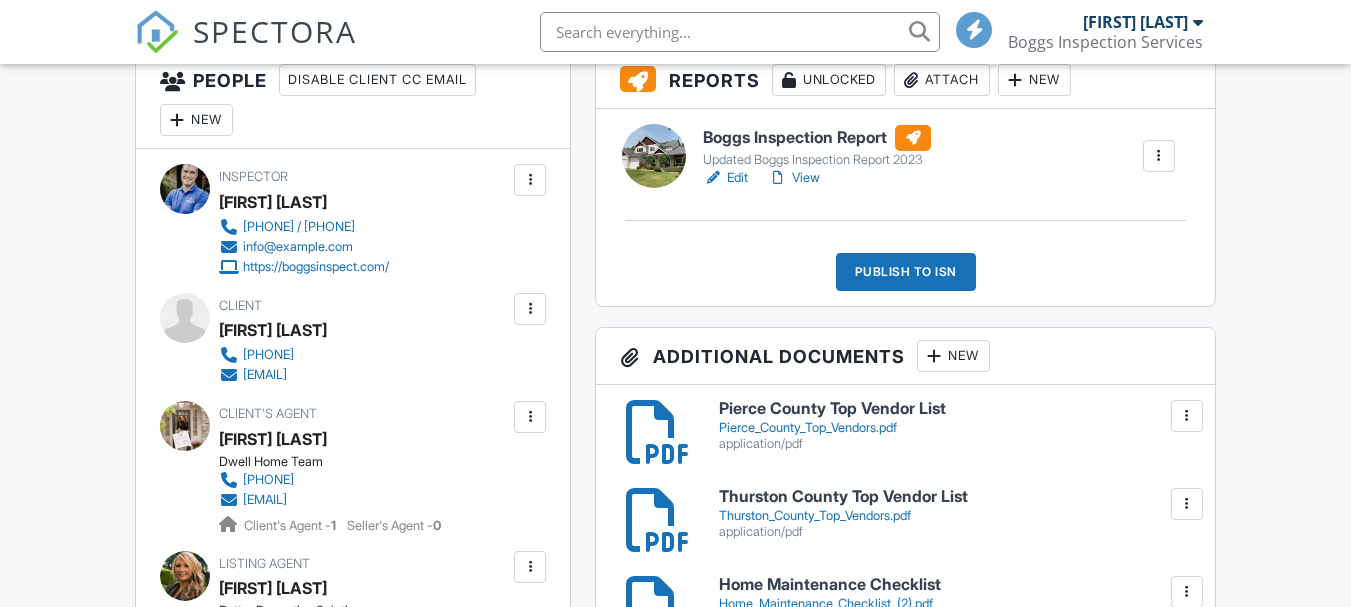 click on "View" at bounding box center [794, 178] 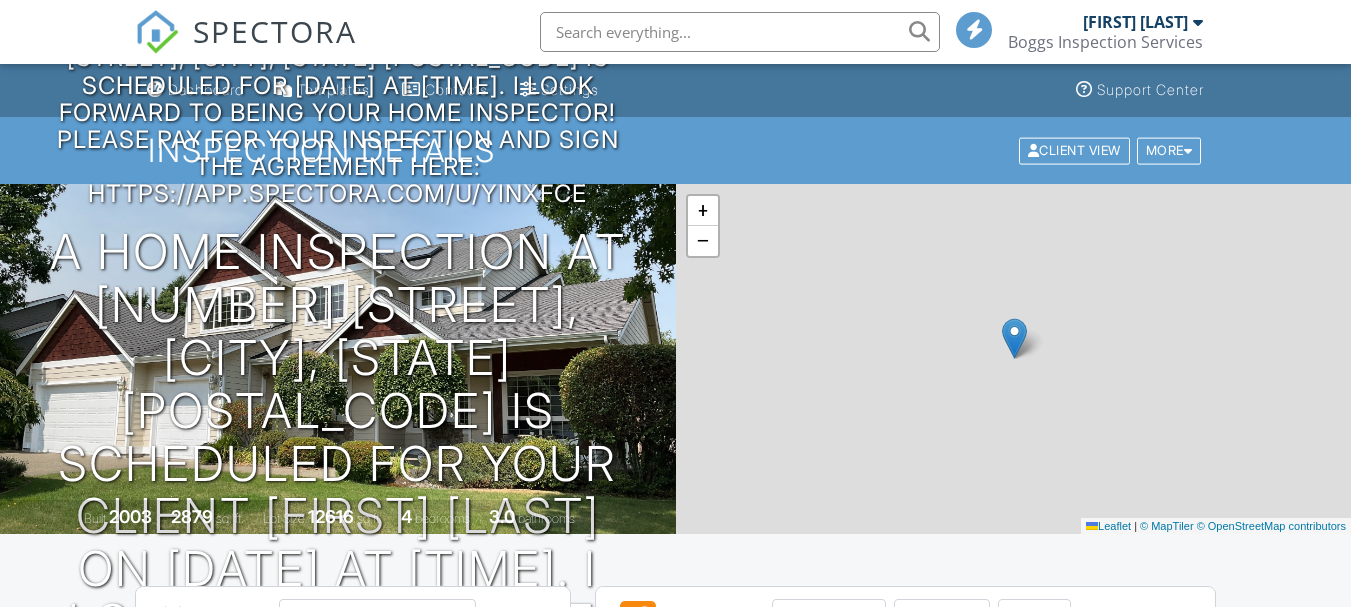 scroll, scrollTop: 0, scrollLeft: 0, axis: both 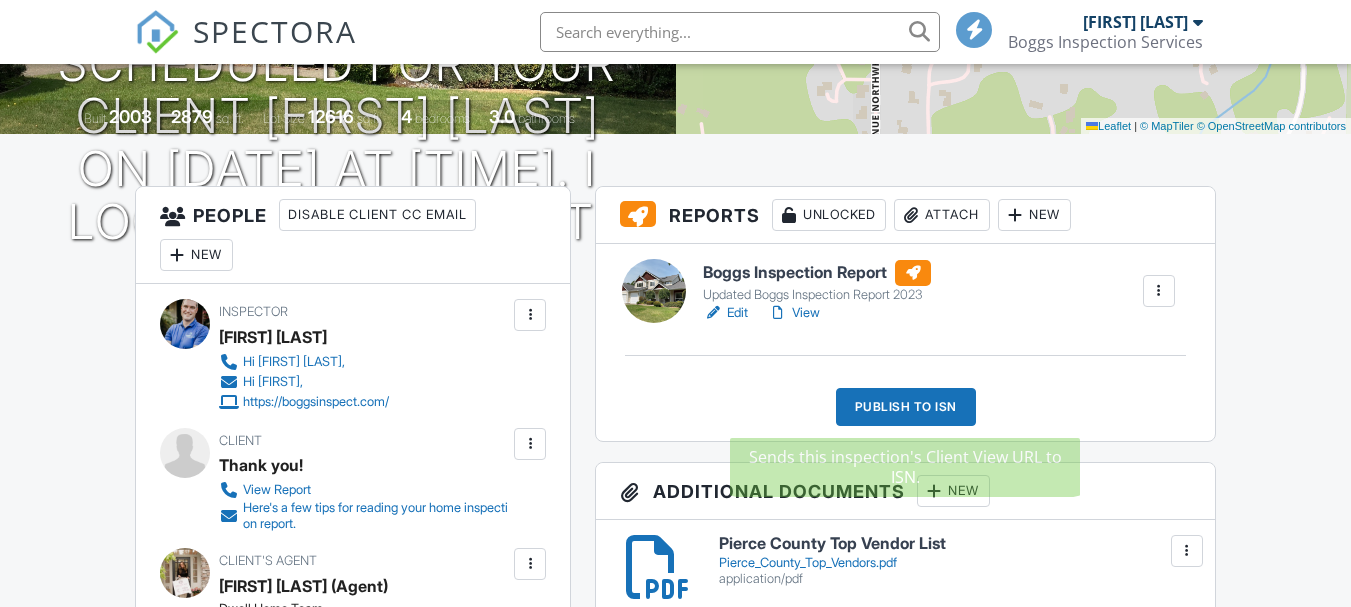 click on "Publish to ISN" at bounding box center (906, 407) 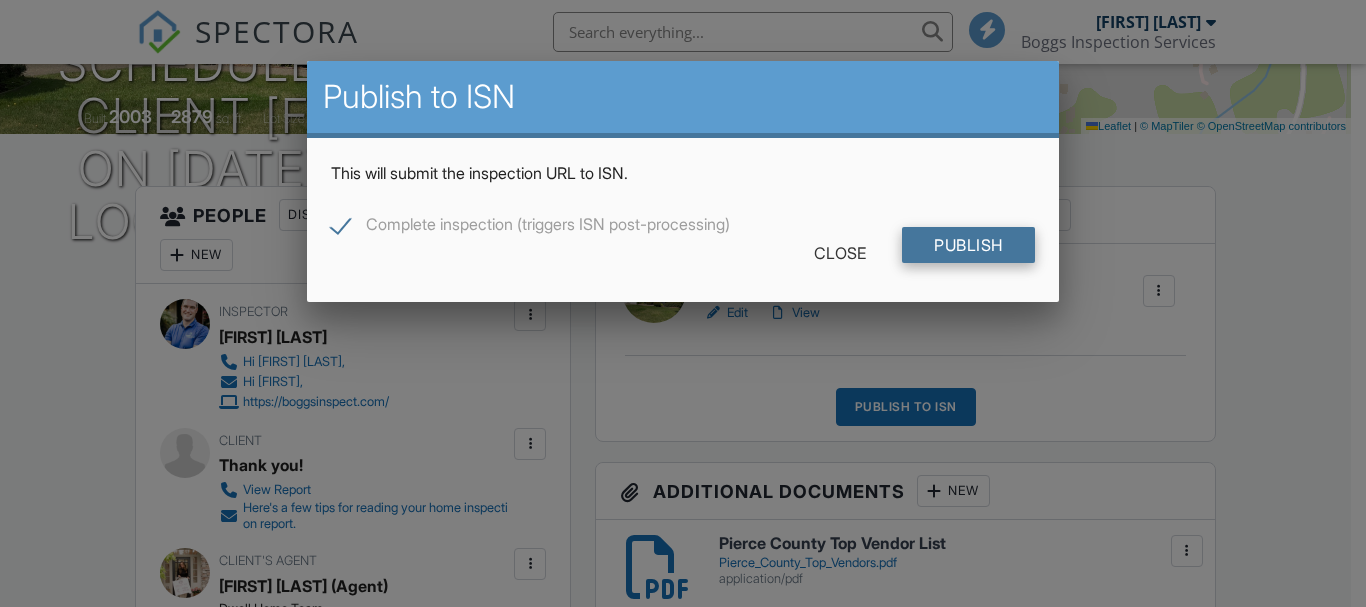 click on "Publish" at bounding box center [968, 245] 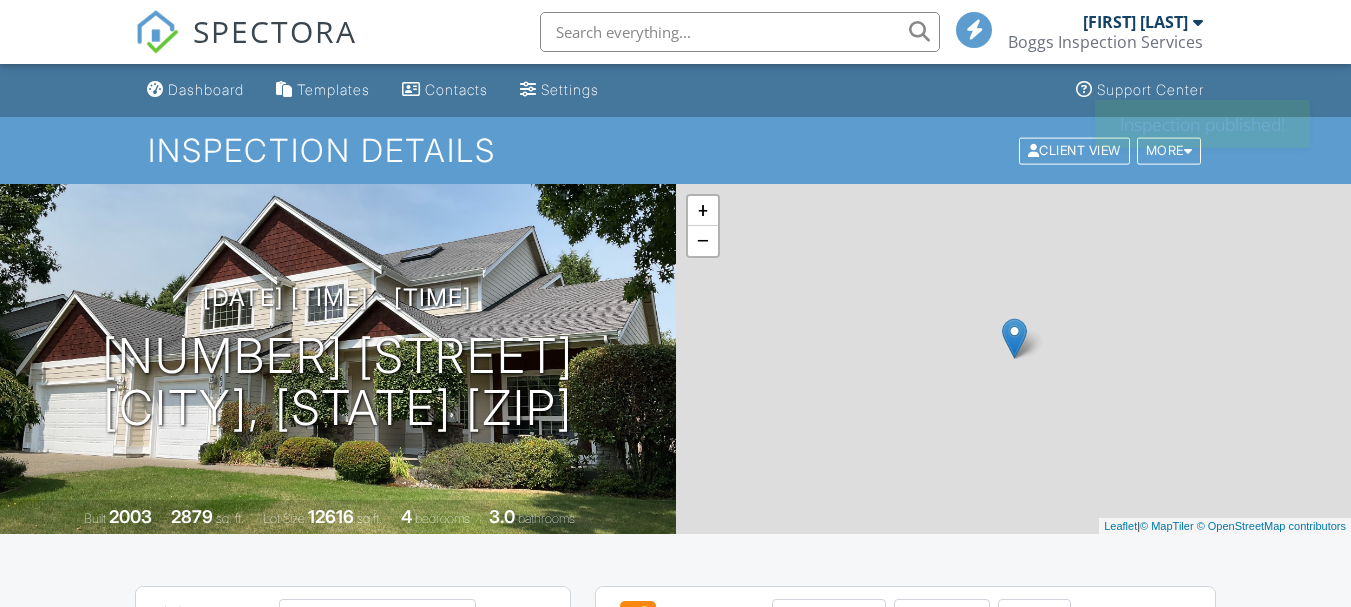 scroll, scrollTop: 0, scrollLeft: 0, axis: both 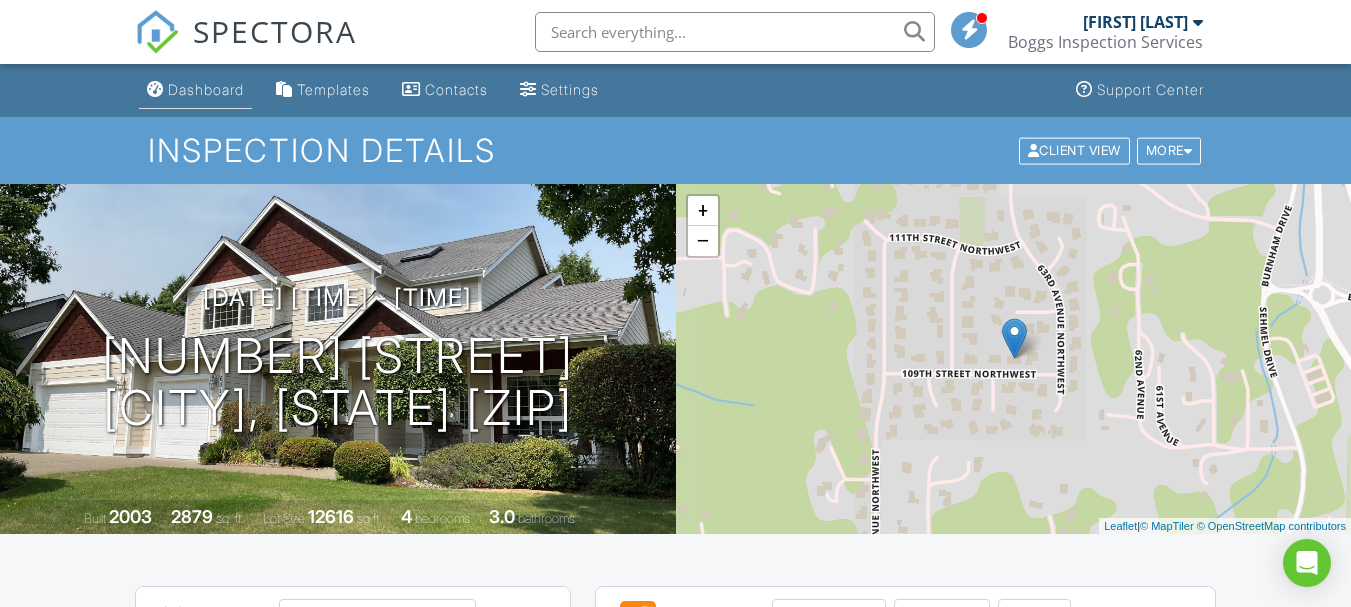 click on "Dashboard" at bounding box center (206, 89) 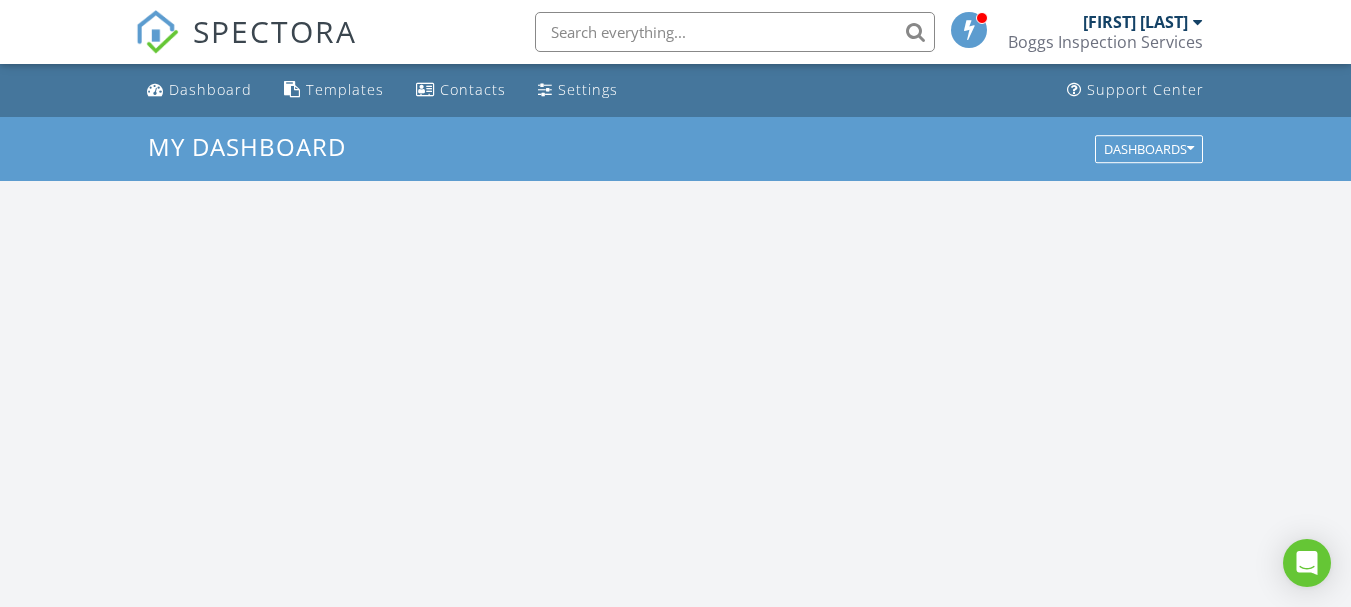 scroll, scrollTop: 0, scrollLeft: 0, axis: both 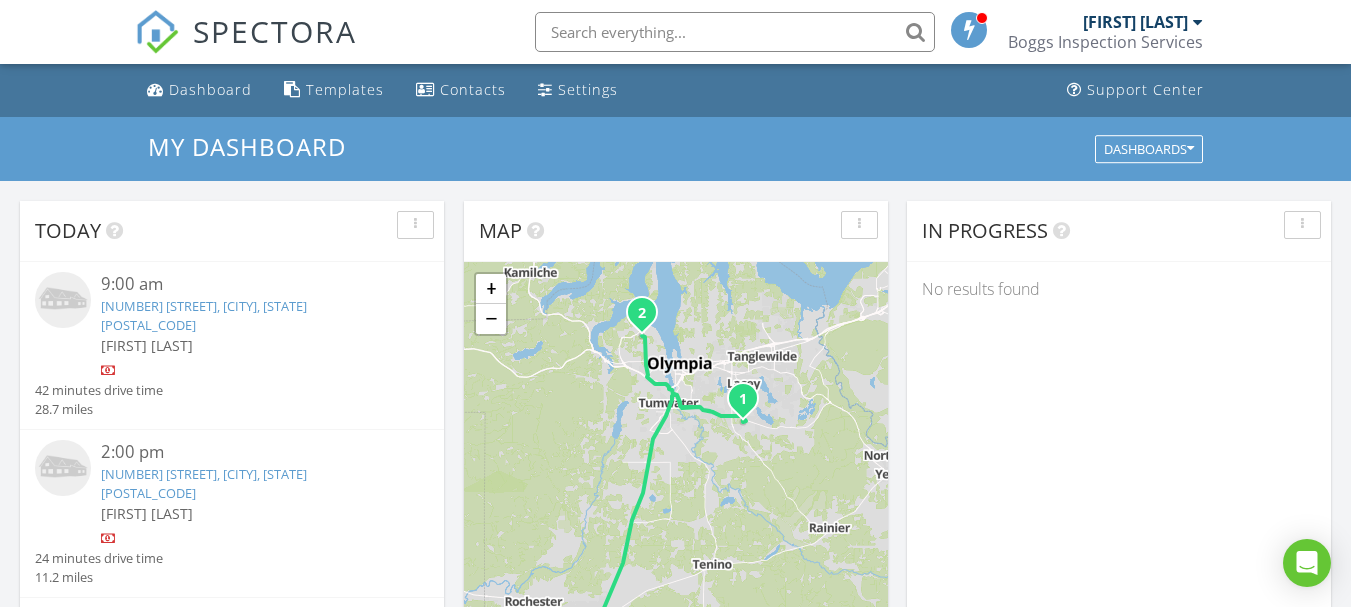 click on "2:00 pm" at bounding box center [249, 452] 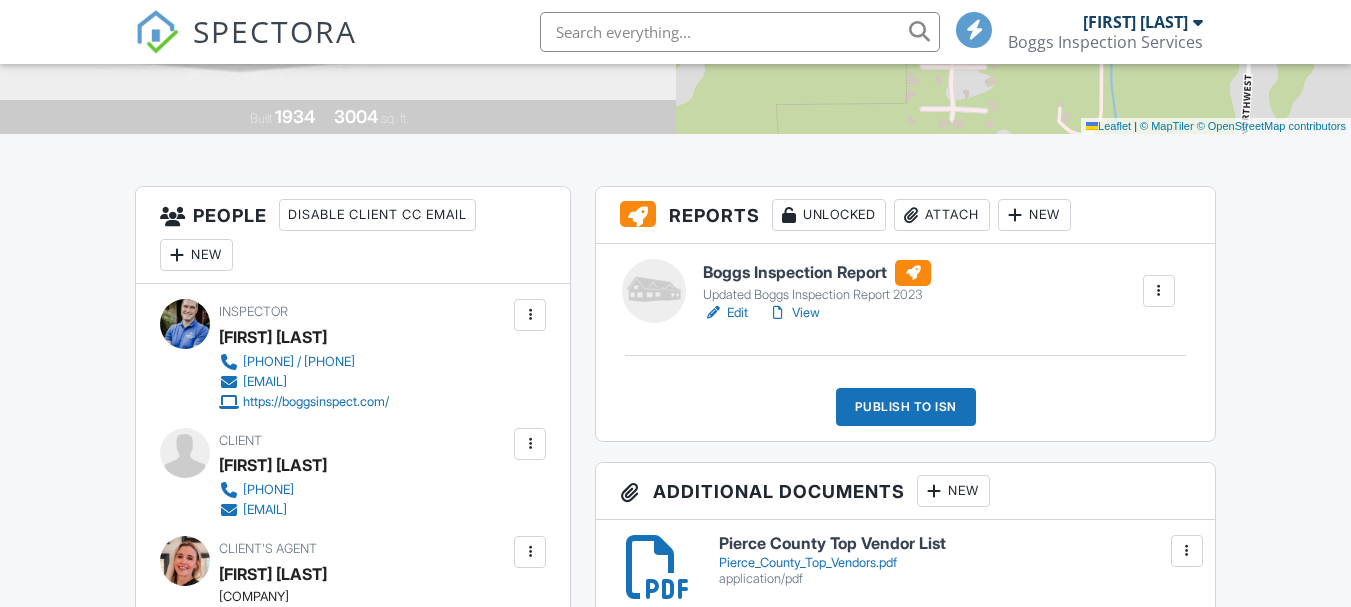 scroll, scrollTop: 400, scrollLeft: 0, axis: vertical 